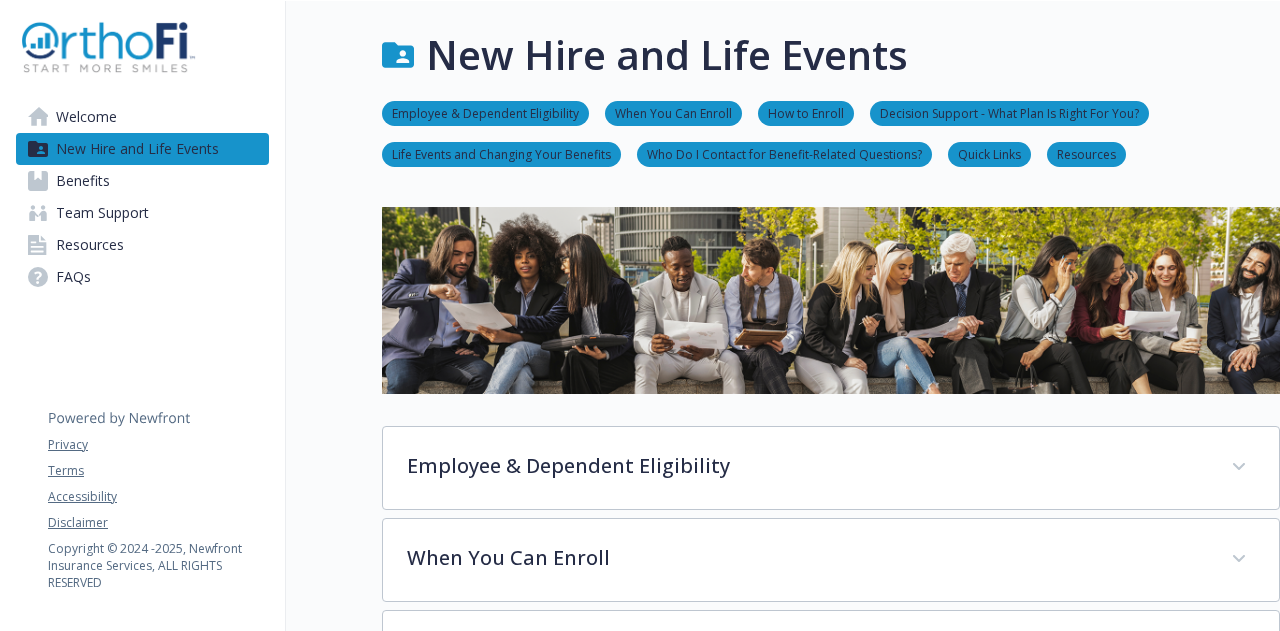 scroll, scrollTop: 0, scrollLeft: 0, axis: both 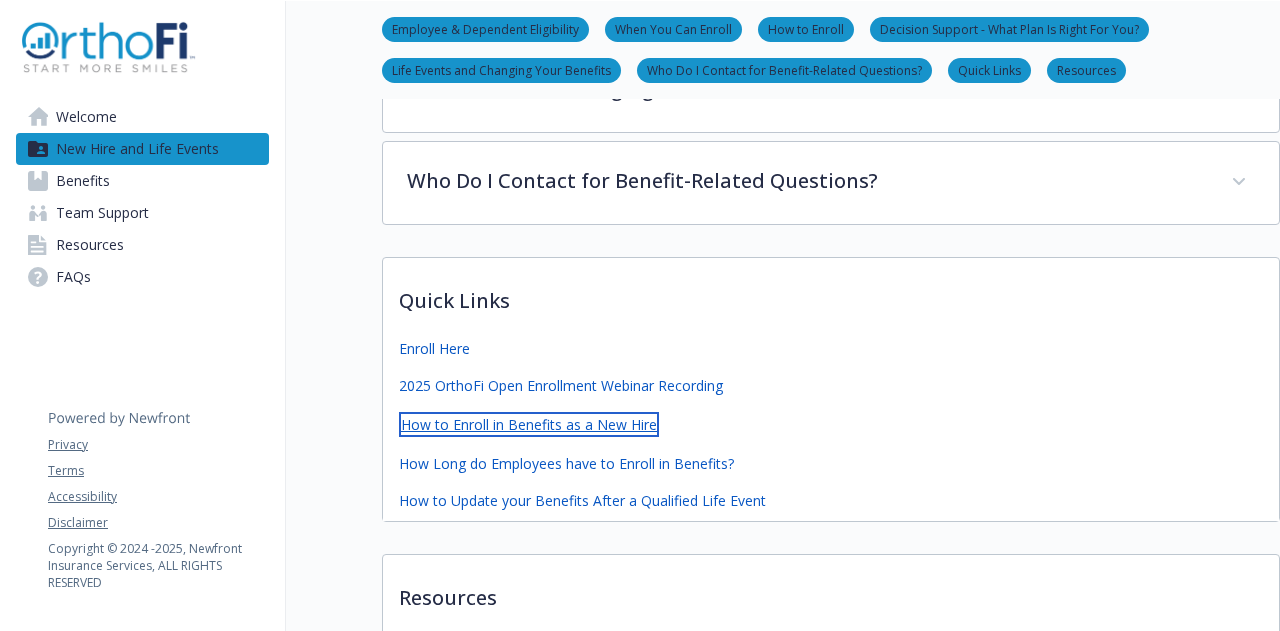 click on "How to Enroll in Benefits as a New Hire" at bounding box center (529, 424) 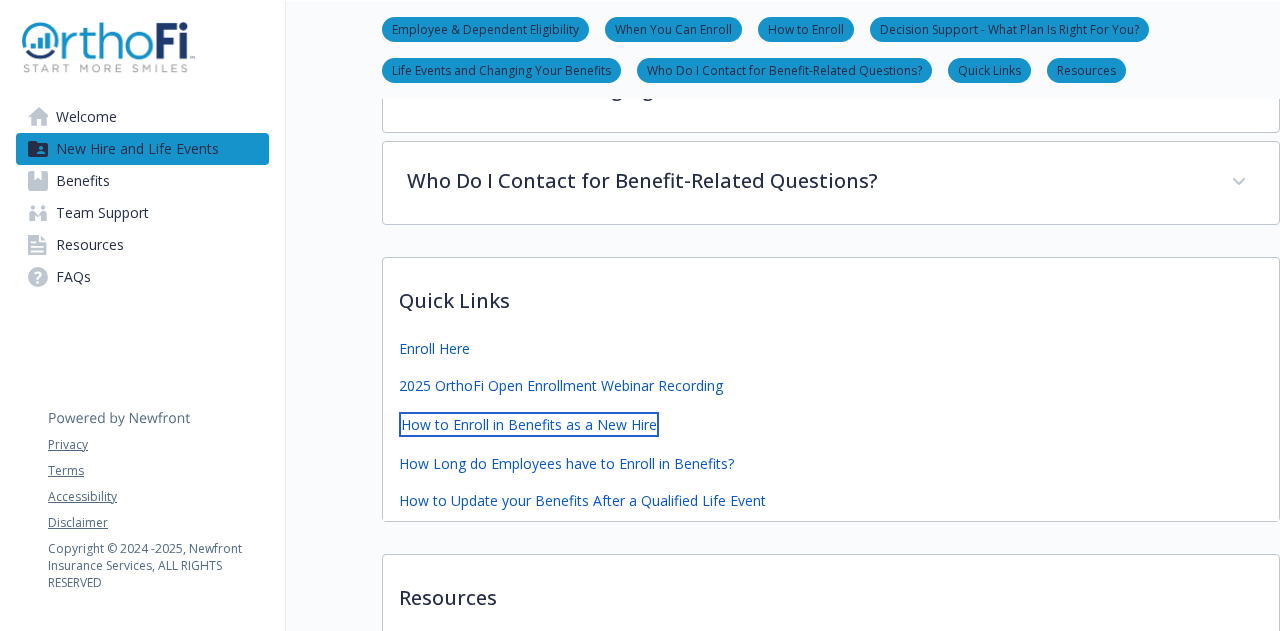 scroll, scrollTop: 1030, scrollLeft: 0, axis: vertical 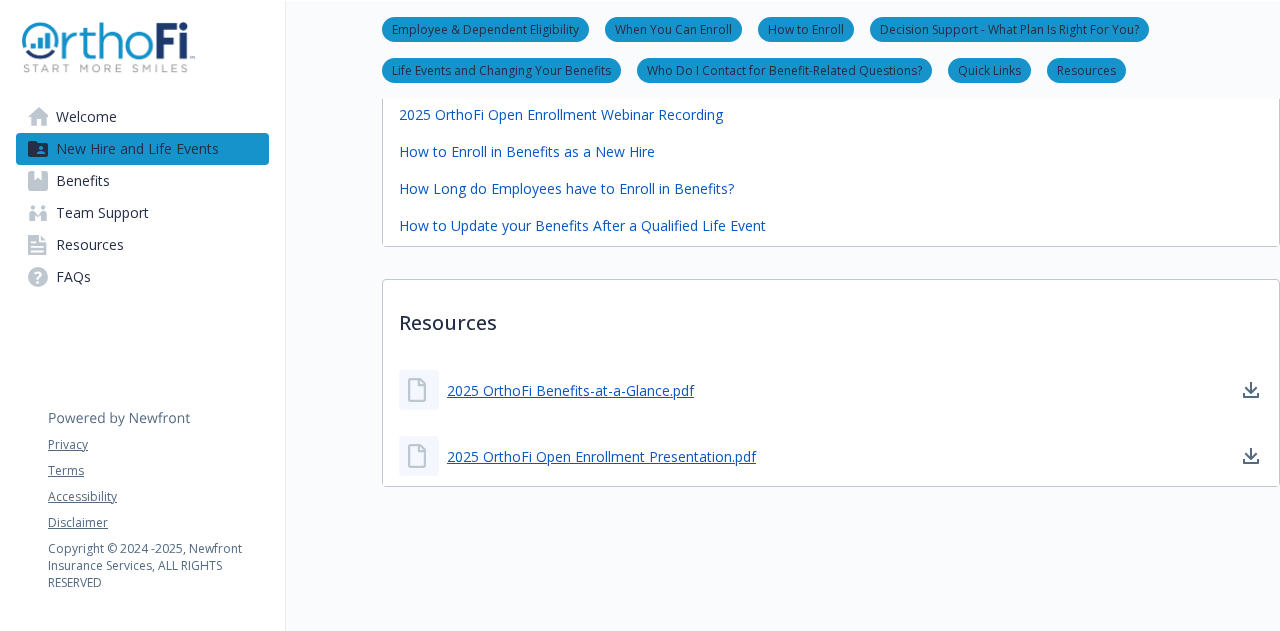click on "Welcome" at bounding box center (86, 117) 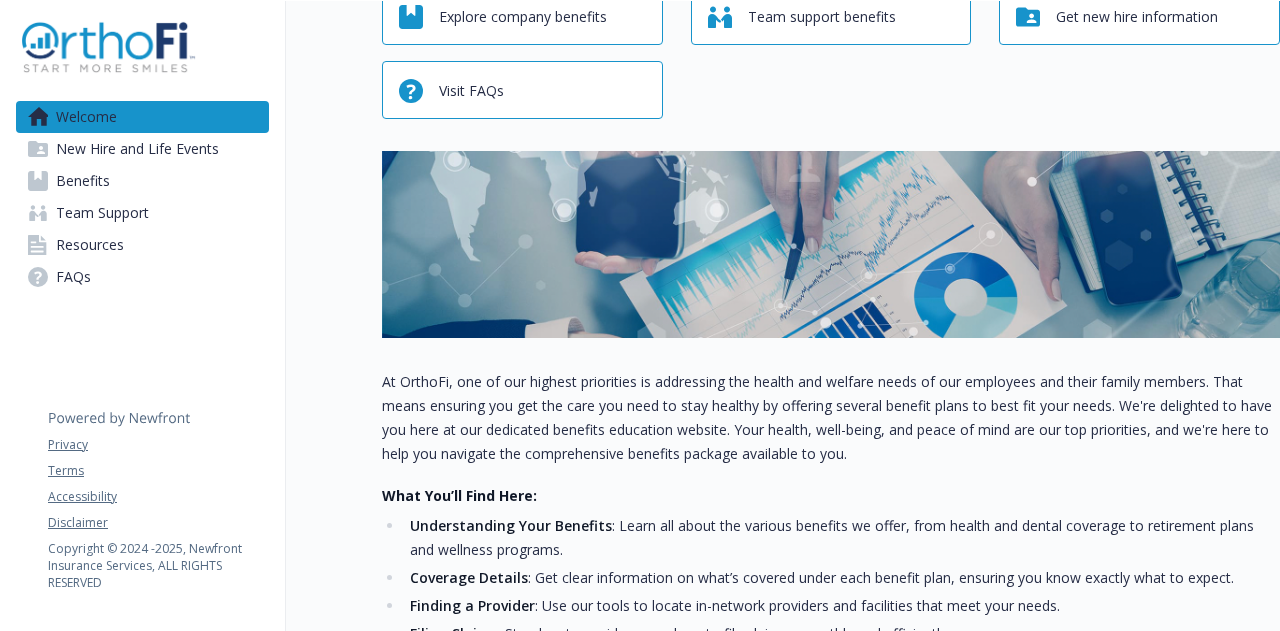 scroll, scrollTop: 0, scrollLeft: 0, axis: both 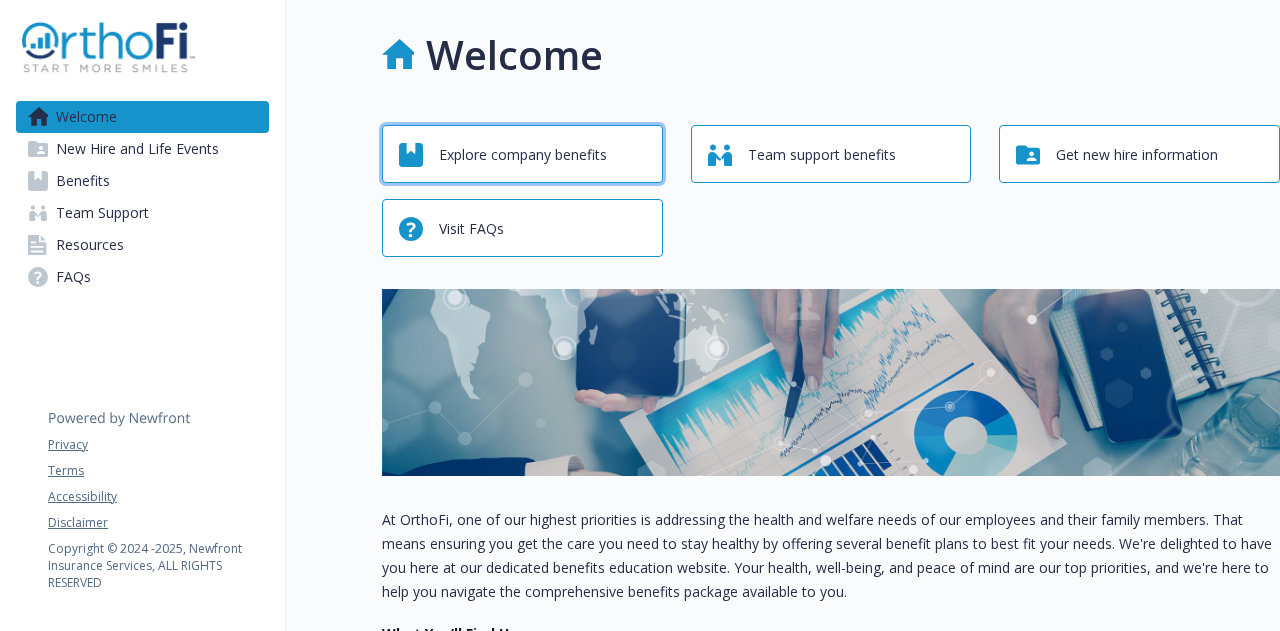 click on "Explore company benefits" at bounding box center (523, 155) 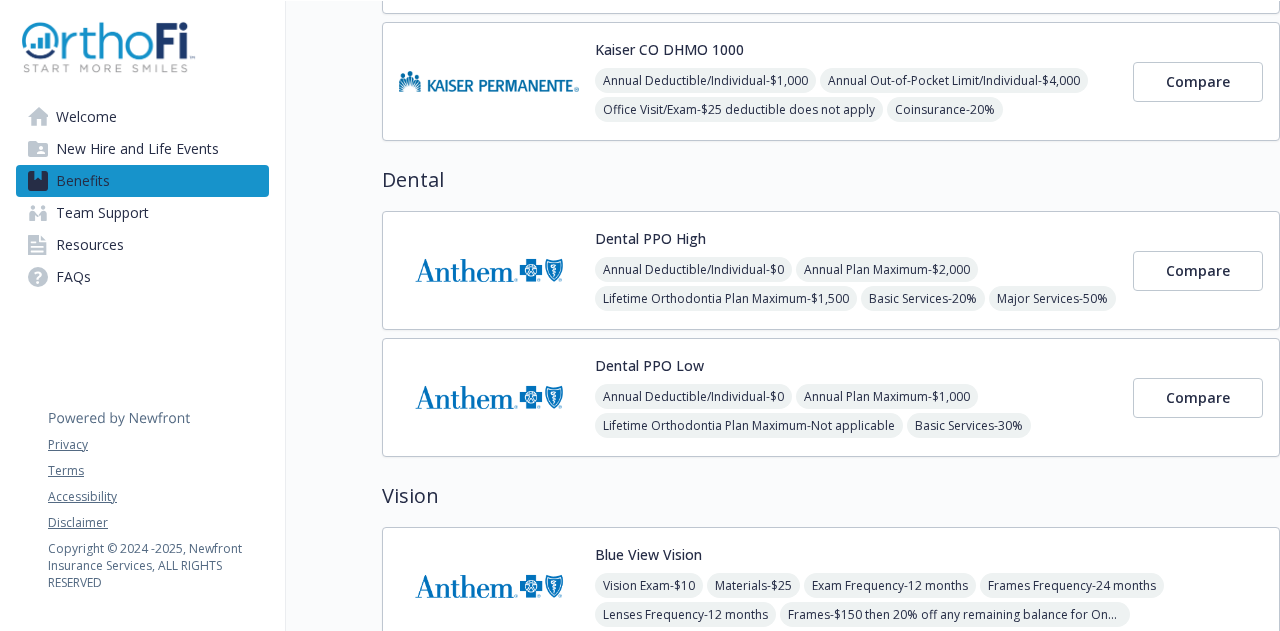 scroll, scrollTop: 582, scrollLeft: 0, axis: vertical 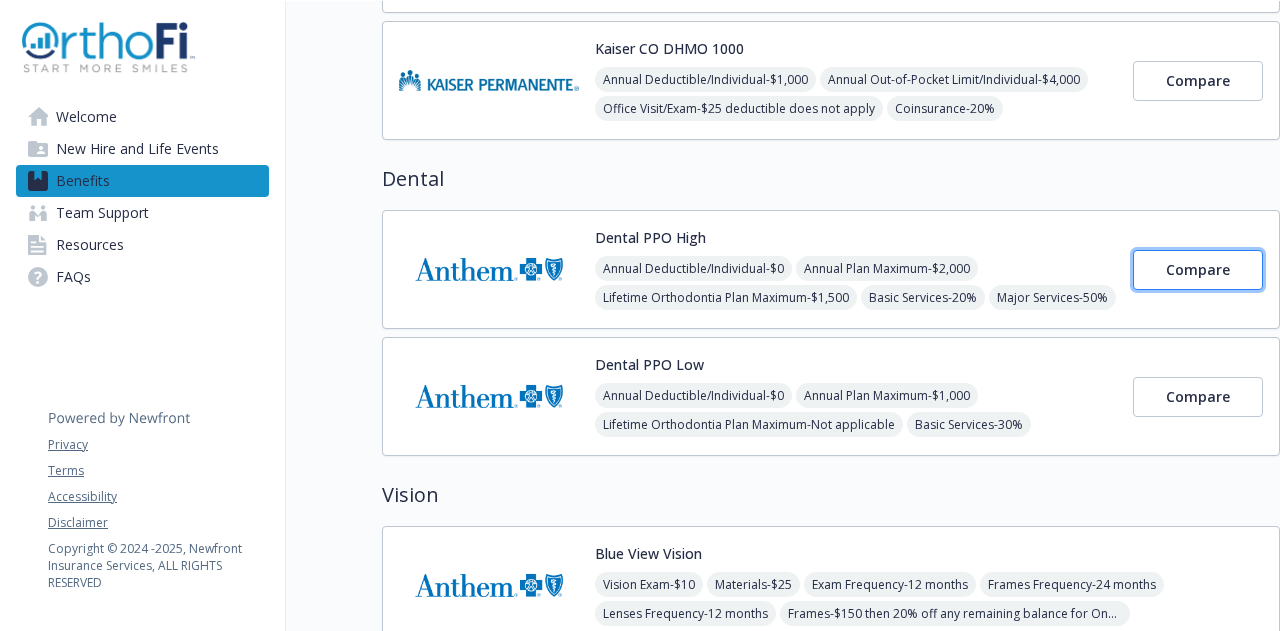 click on "Compare" at bounding box center [1198, 269] 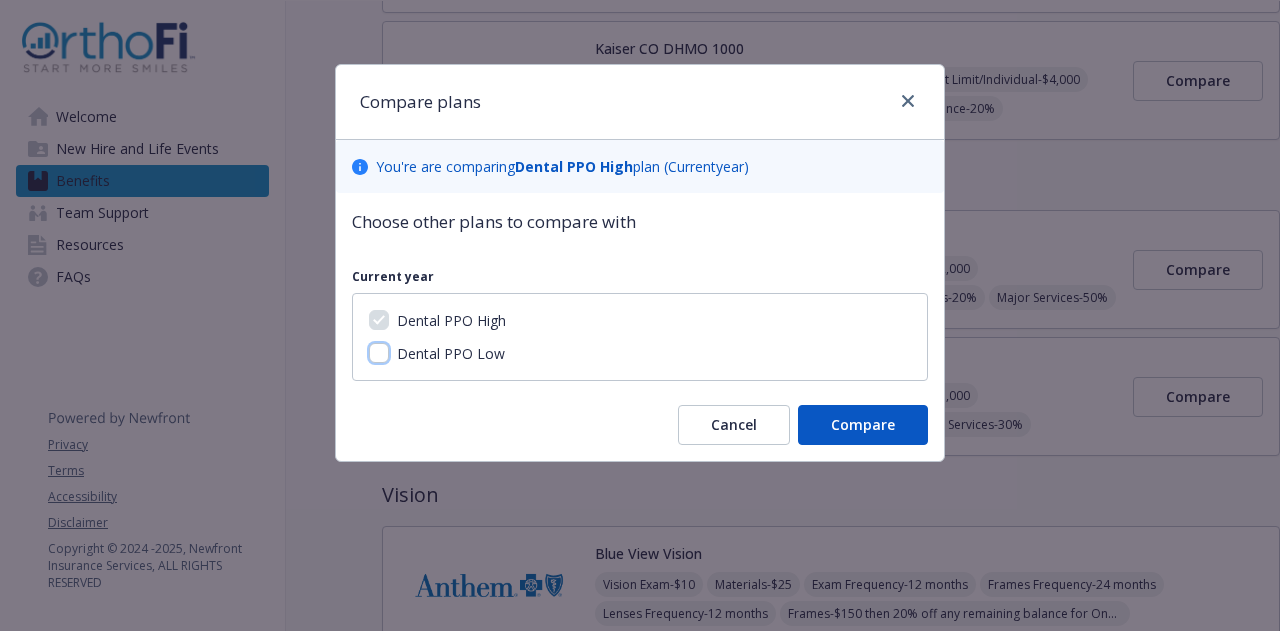 click on "Dental PPO Low" at bounding box center (379, 353) 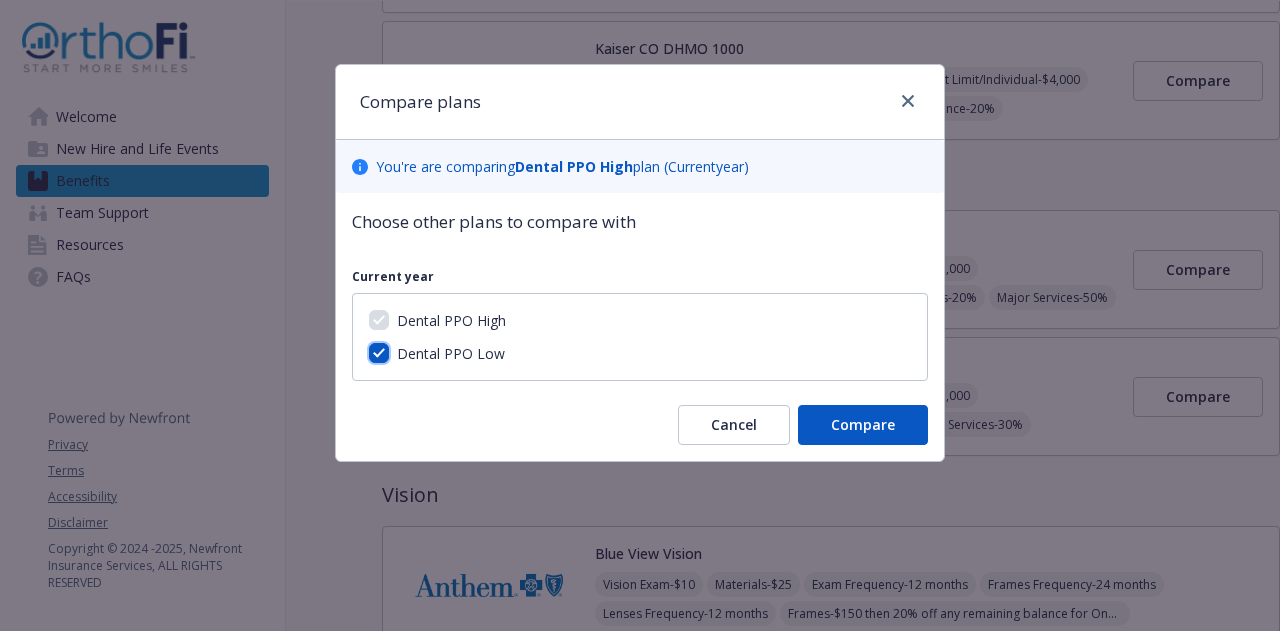 checkbox on "true" 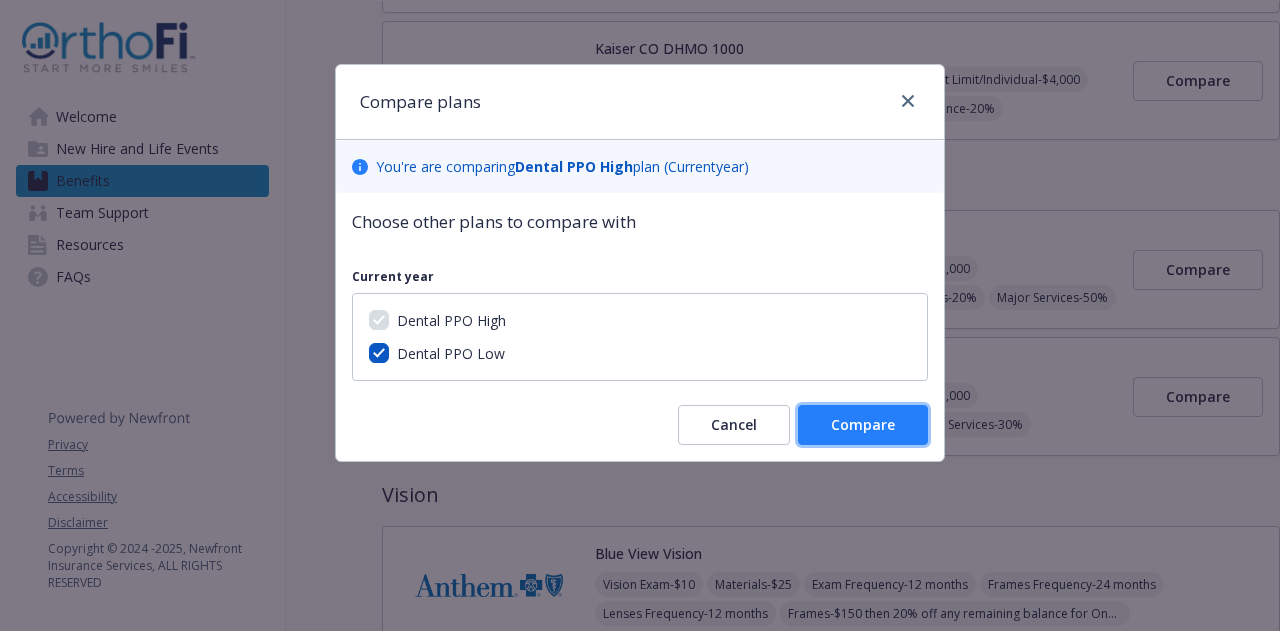 click on "Compare" at bounding box center [863, 424] 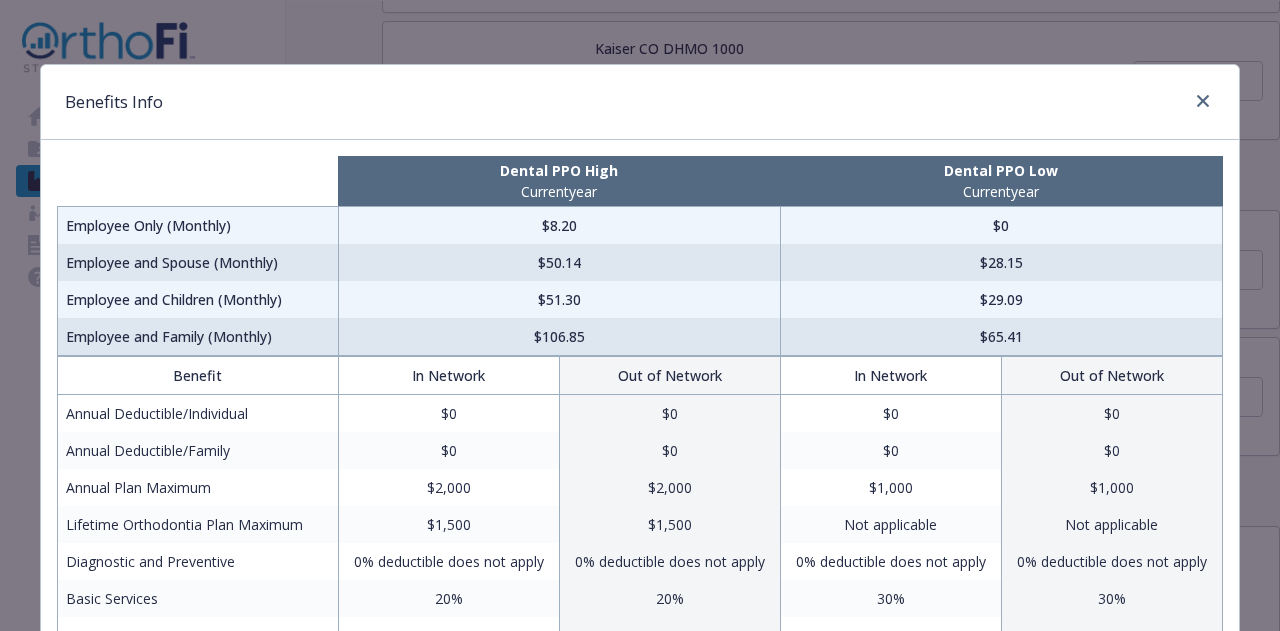 scroll, scrollTop: 582, scrollLeft: 0, axis: vertical 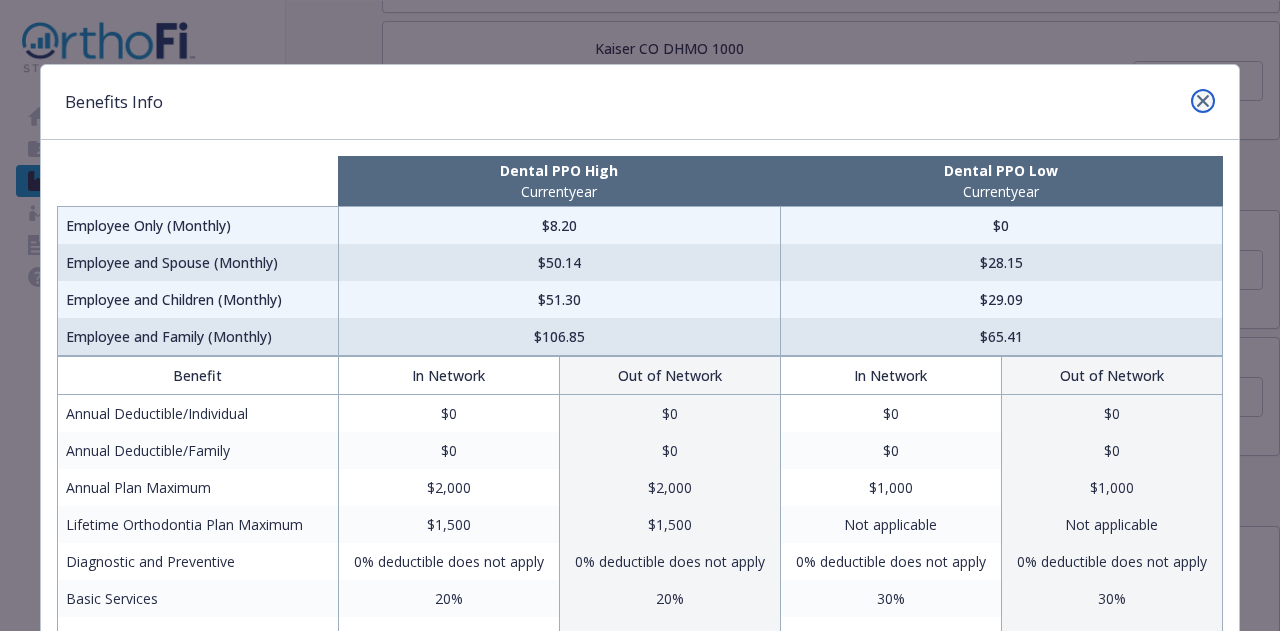 click 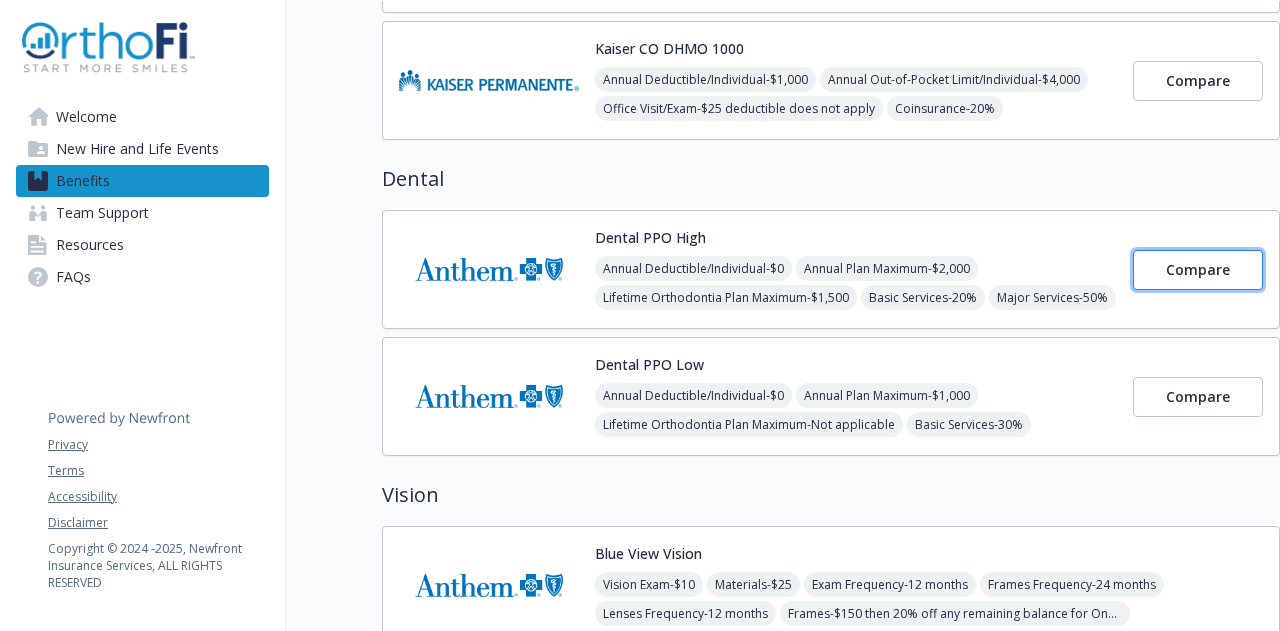 click on "Compare" at bounding box center (1198, 270) 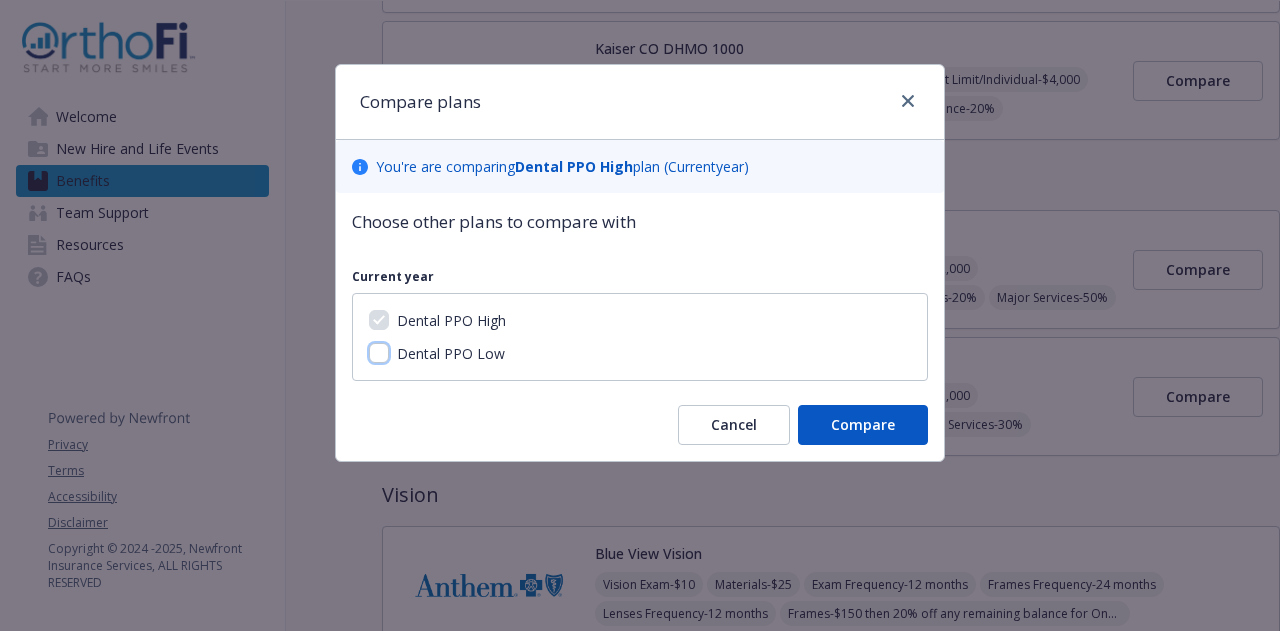 click on "Dental PPO Low" at bounding box center (379, 353) 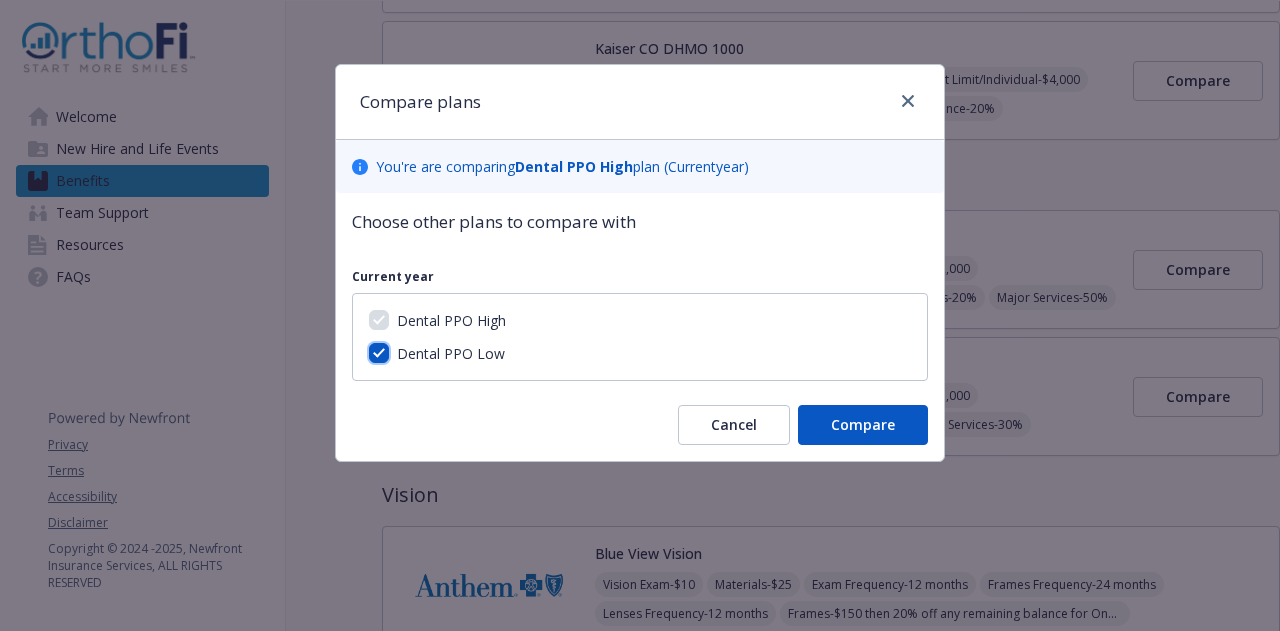 checkbox on "true" 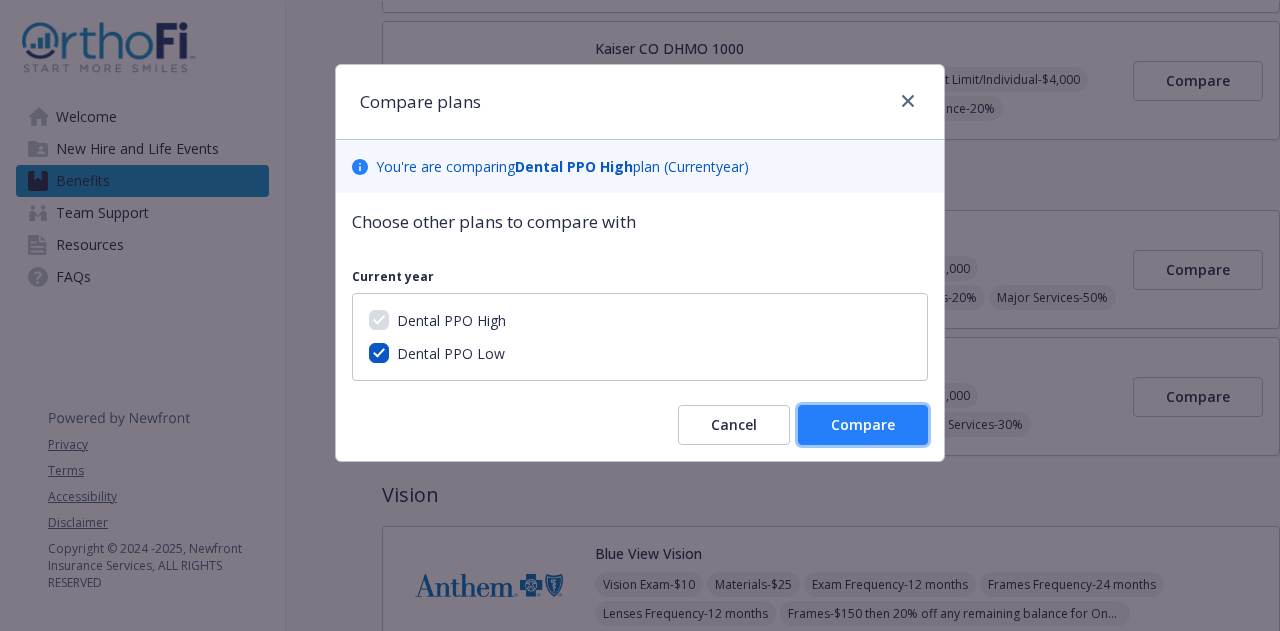 click on "Compare" at bounding box center [863, 424] 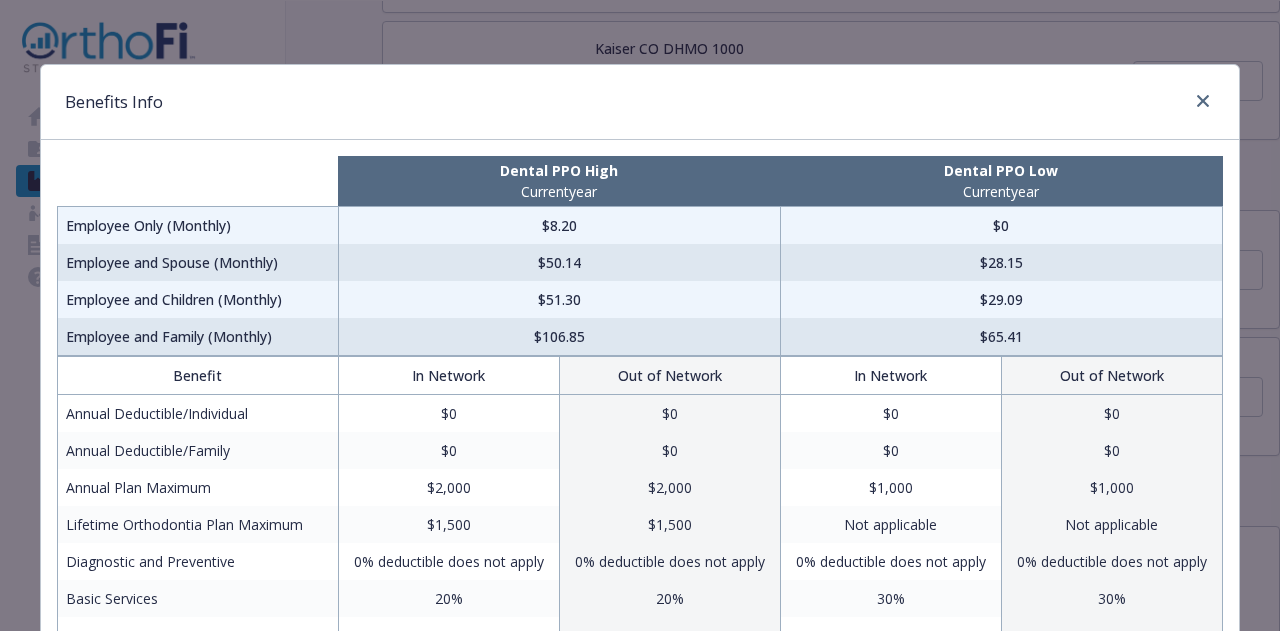 scroll, scrollTop: 582, scrollLeft: 0, axis: vertical 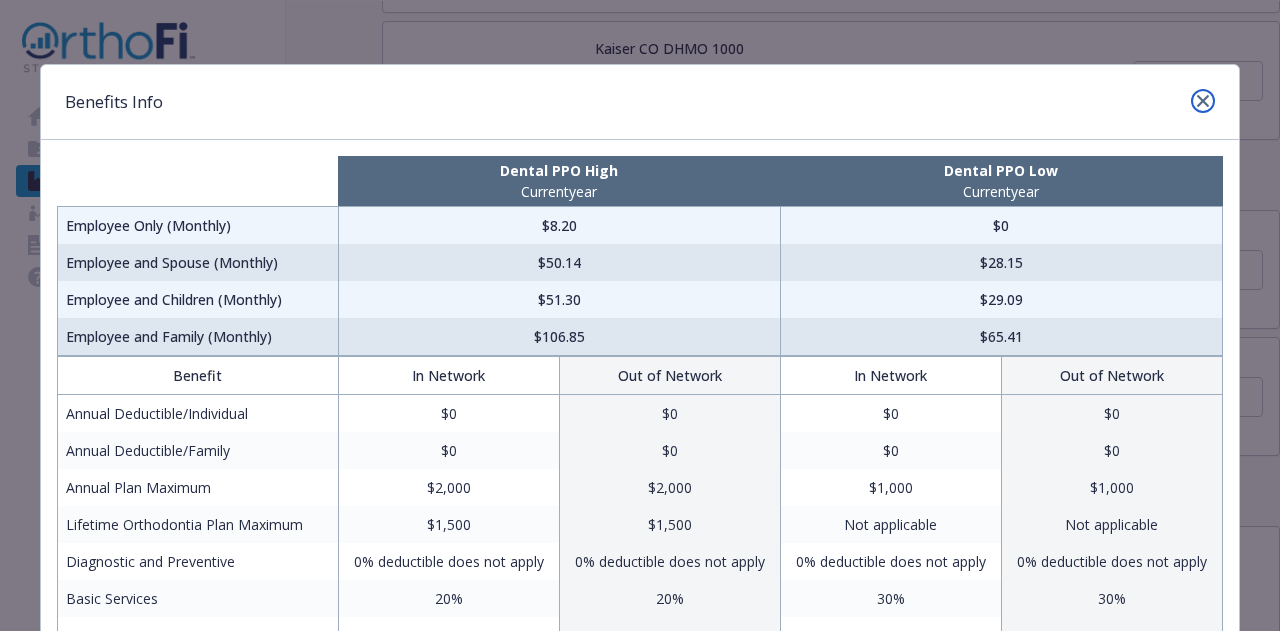drag, startPoint x: 1200, startPoint y: 101, endPoint x: 1089, endPoint y: 165, distance: 128.12885 